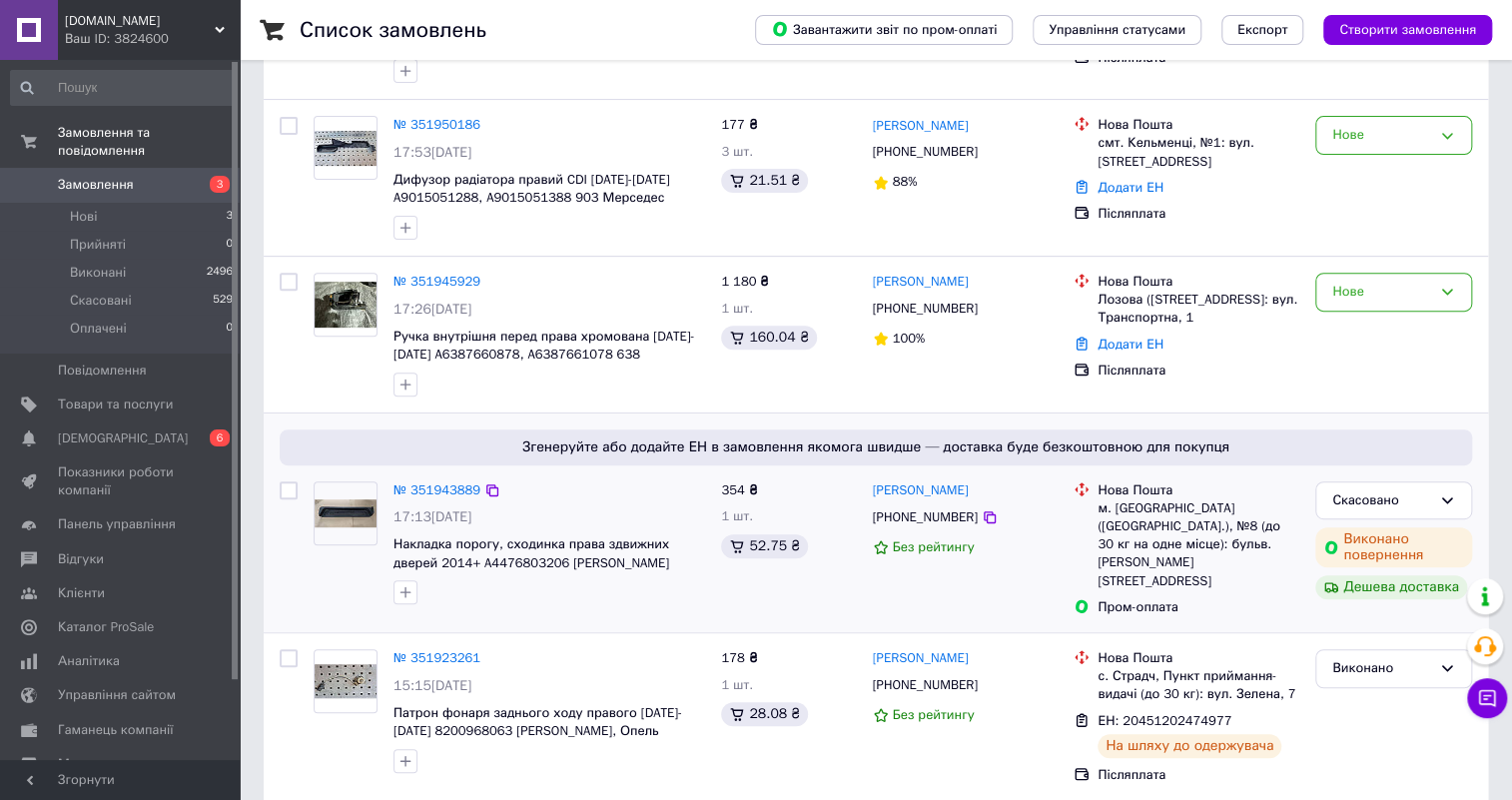 scroll, scrollTop: 0, scrollLeft: 0, axis: both 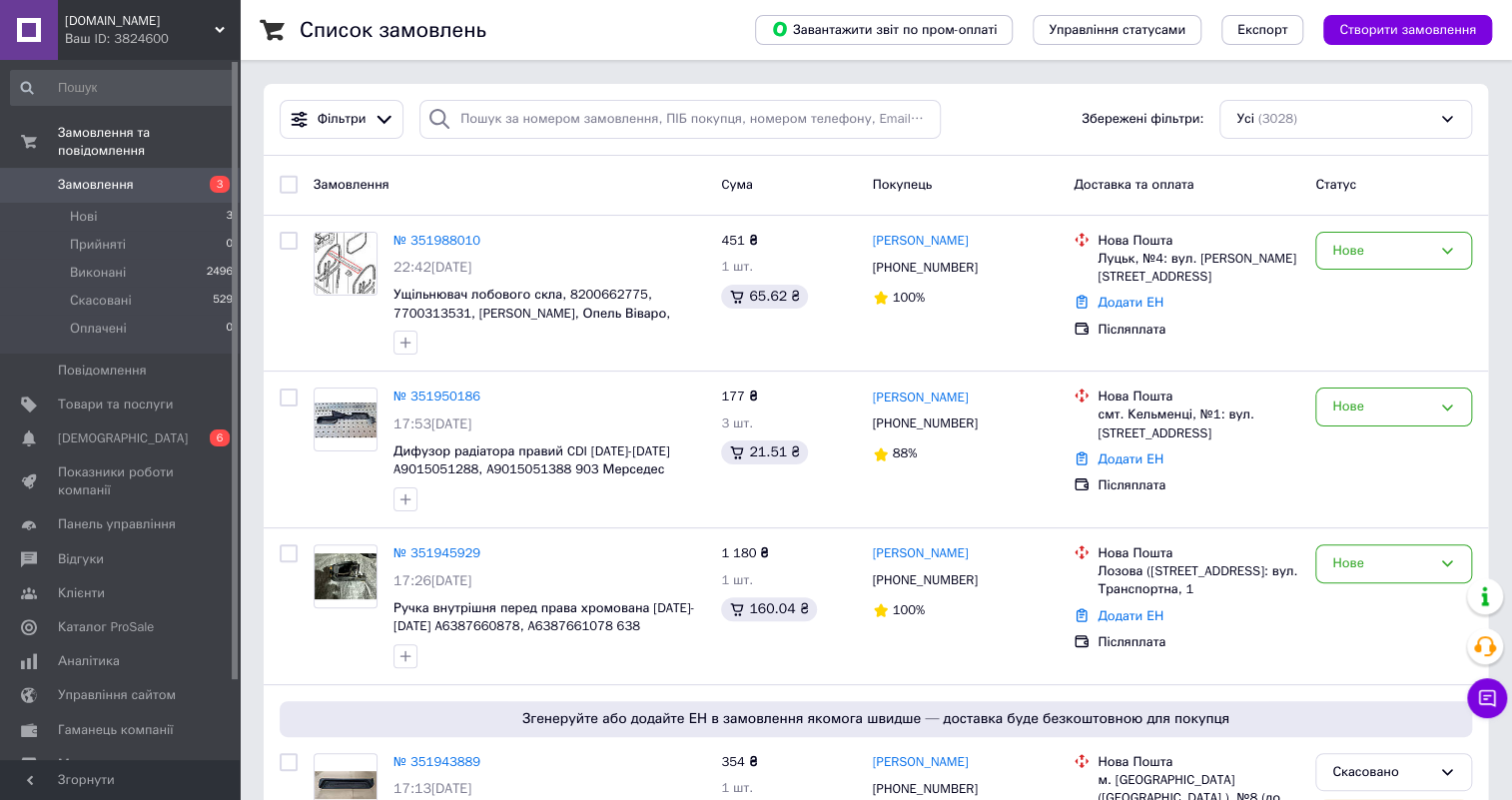 click on "Замовлення" at bounding box center [96, 185] 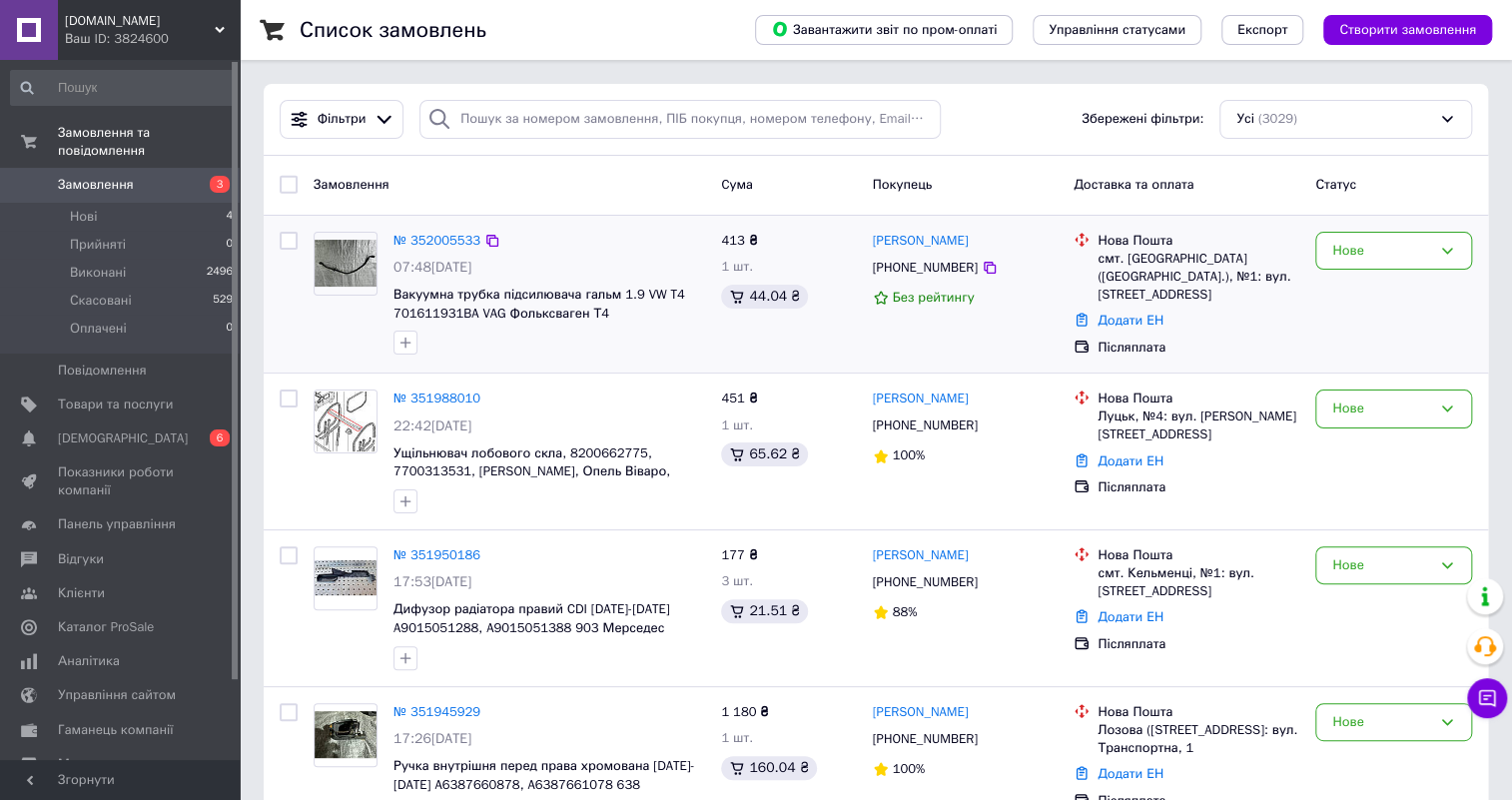 click on "№ 352005533 07:48[DATE] Вакуумна трубка підсилювача гальм 1.9 VW T4 701611931BA VAG Фольксваген Т4" at bounding box center (549, 294) 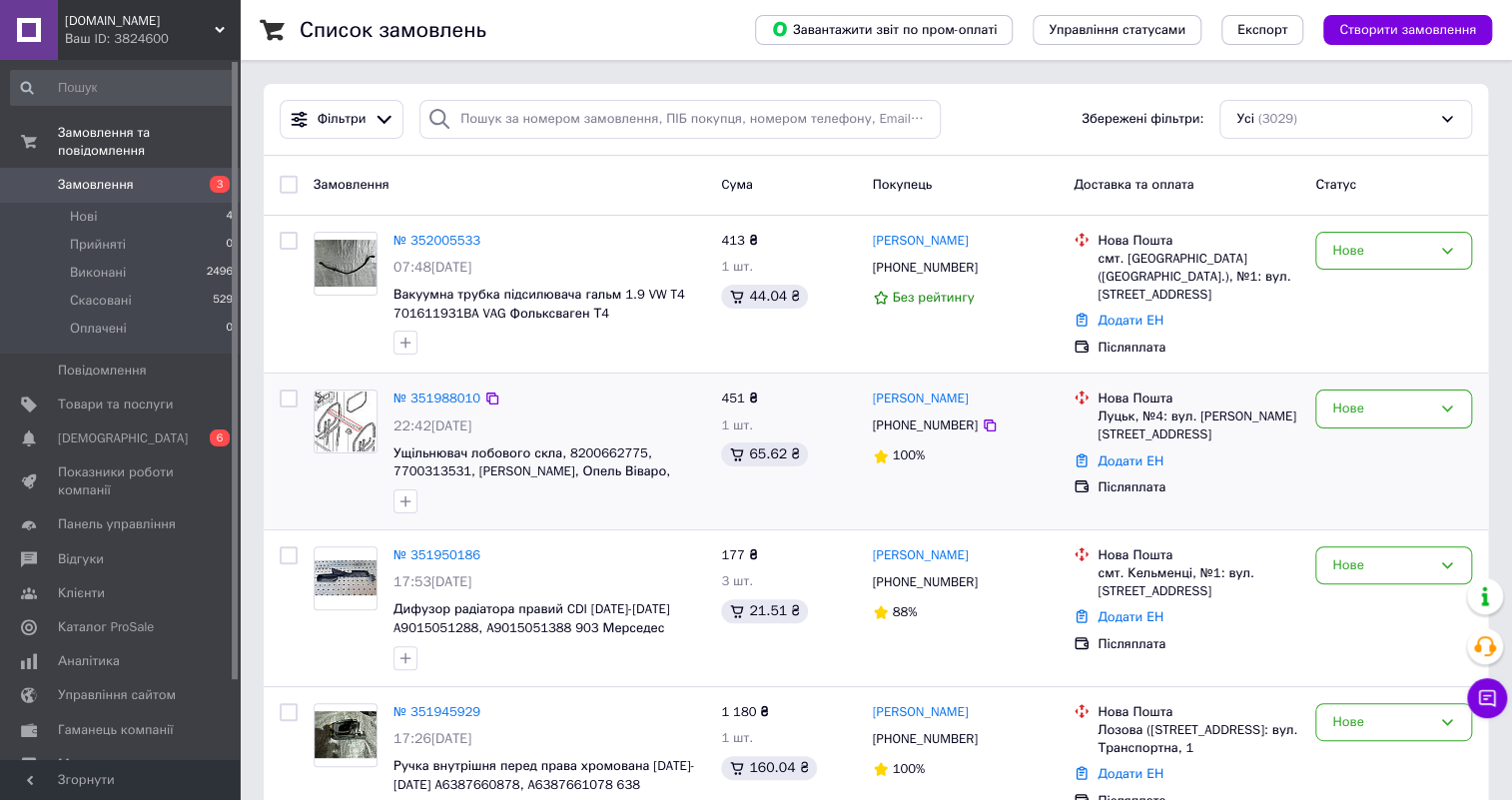 click on "№ 351988010" at bounding box center [549, 399] 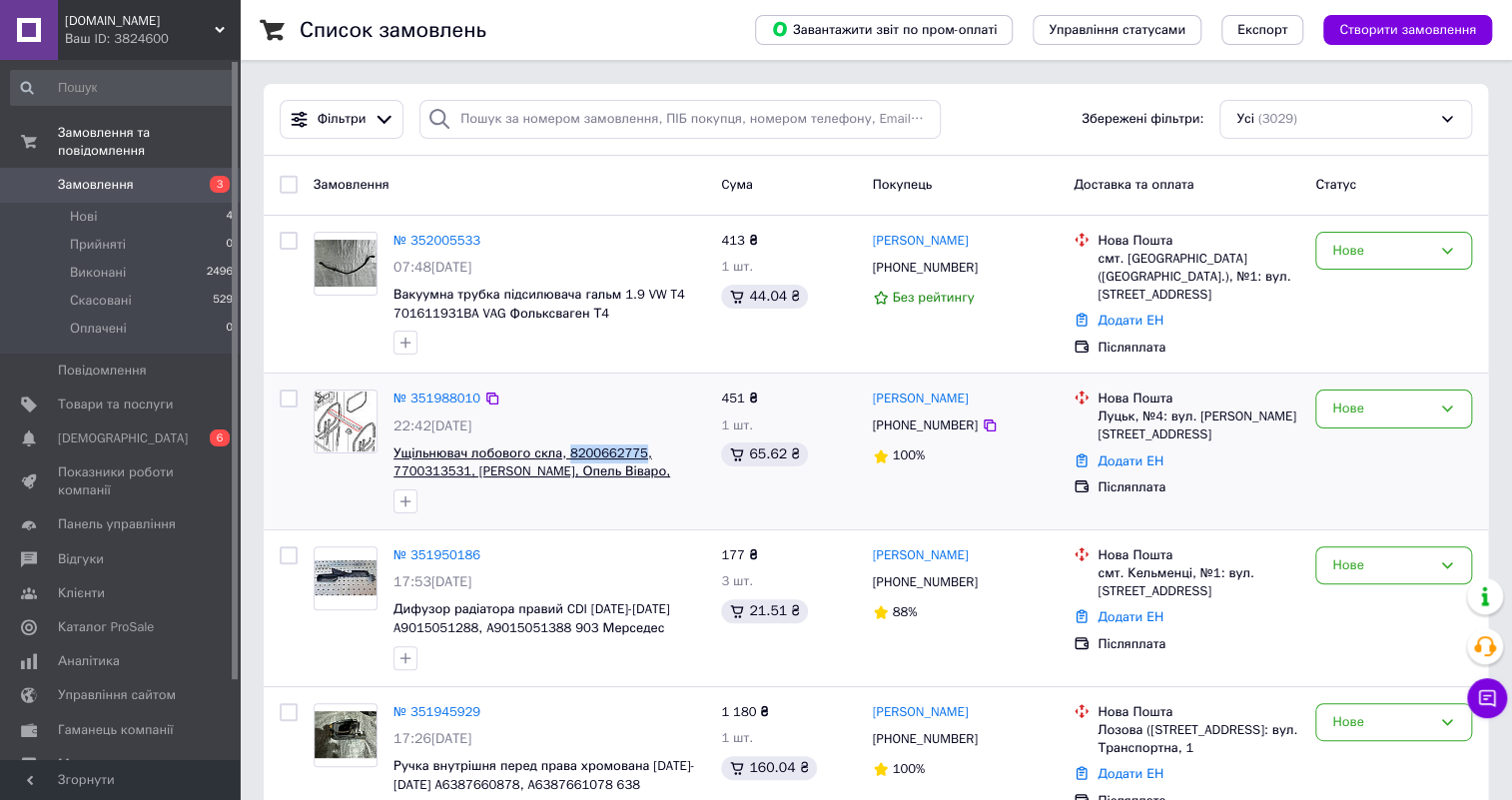 drag, startPoint x: 565, startPoint y: 435, endPoint x: 632, endPoint y: 445, distance: 67.74216 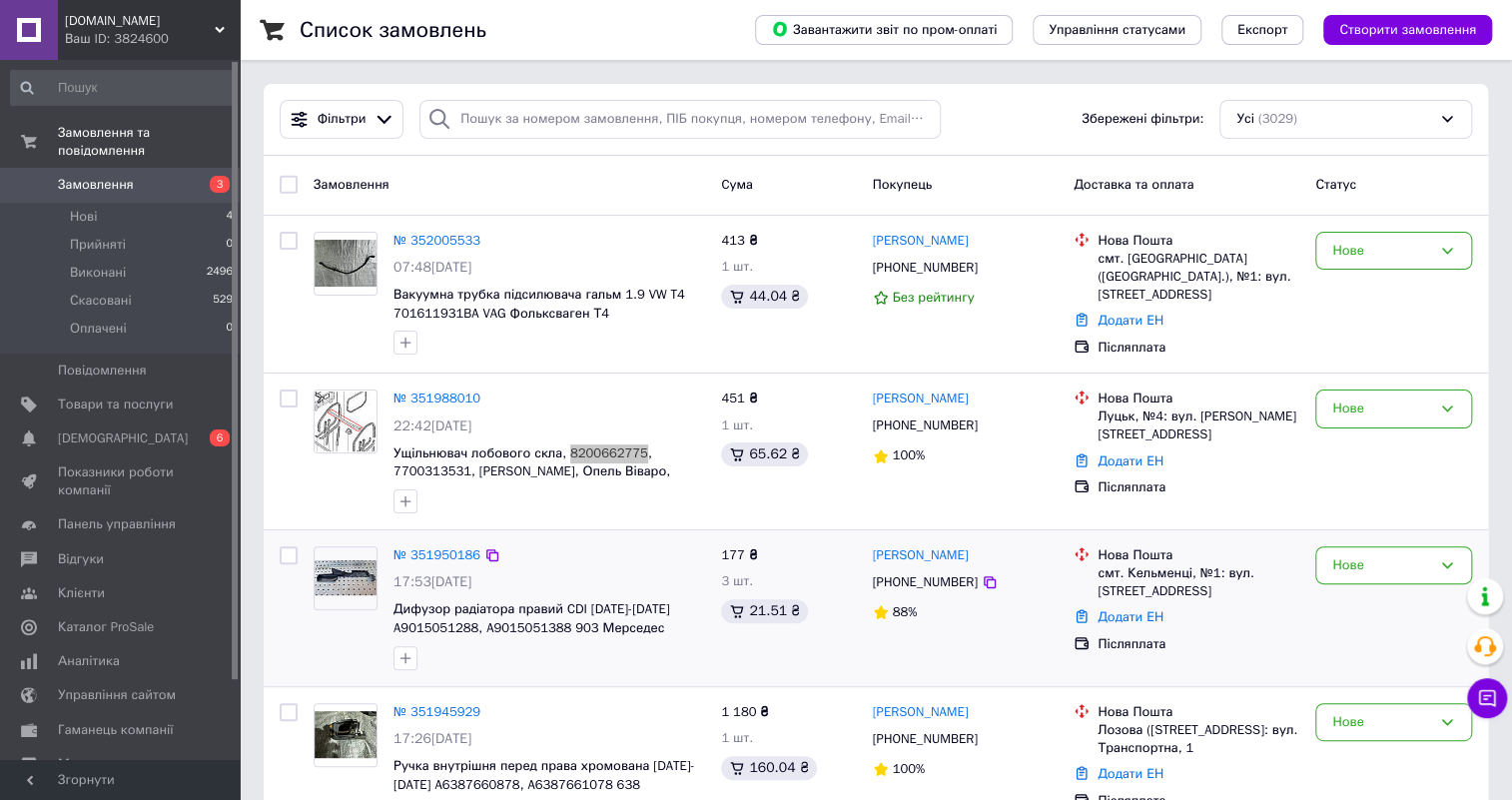 scroll, scrollTop: 272, scrollLeft: 0, axis: vertical 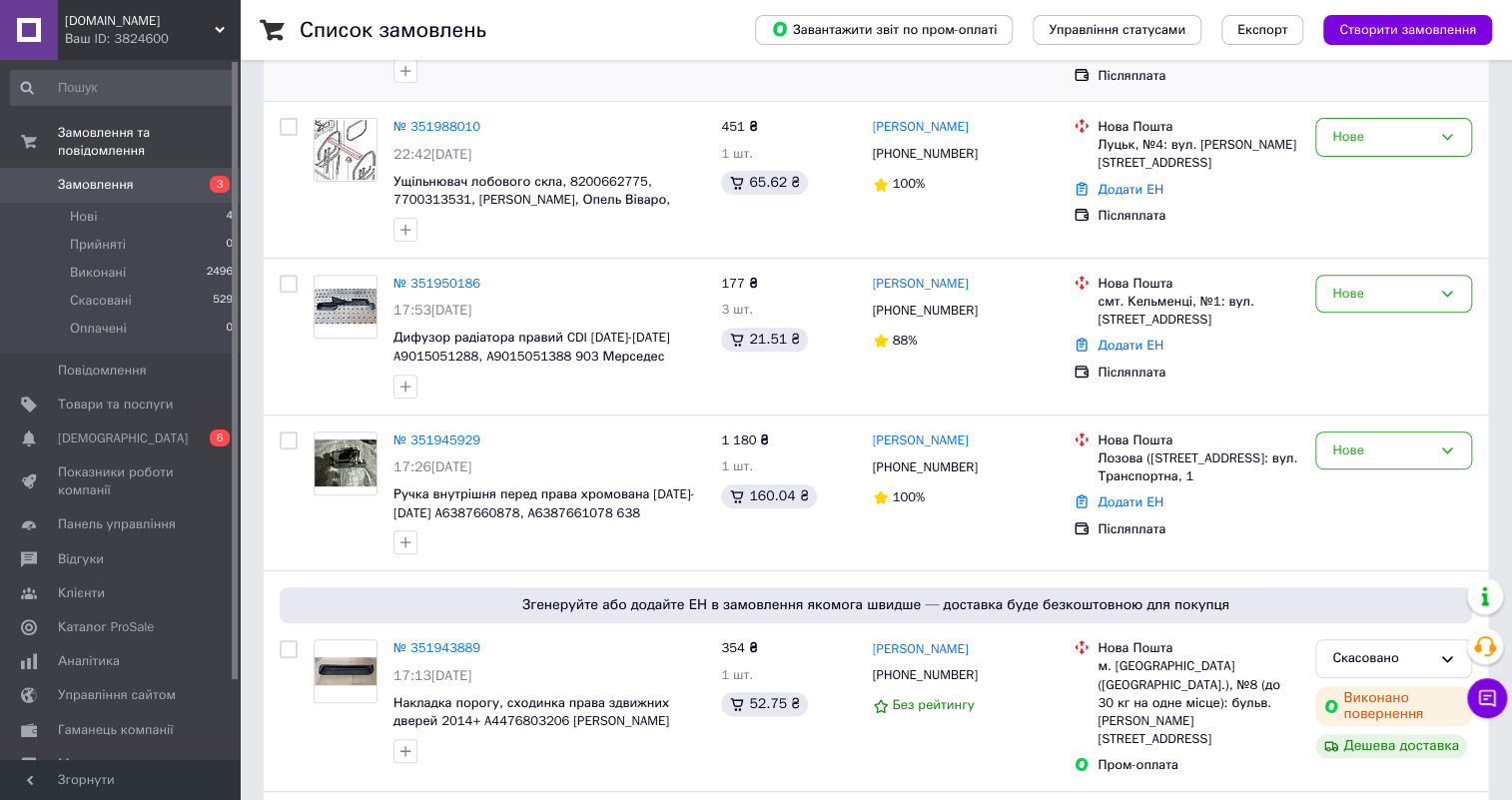 click at bounding box center (549, 71) 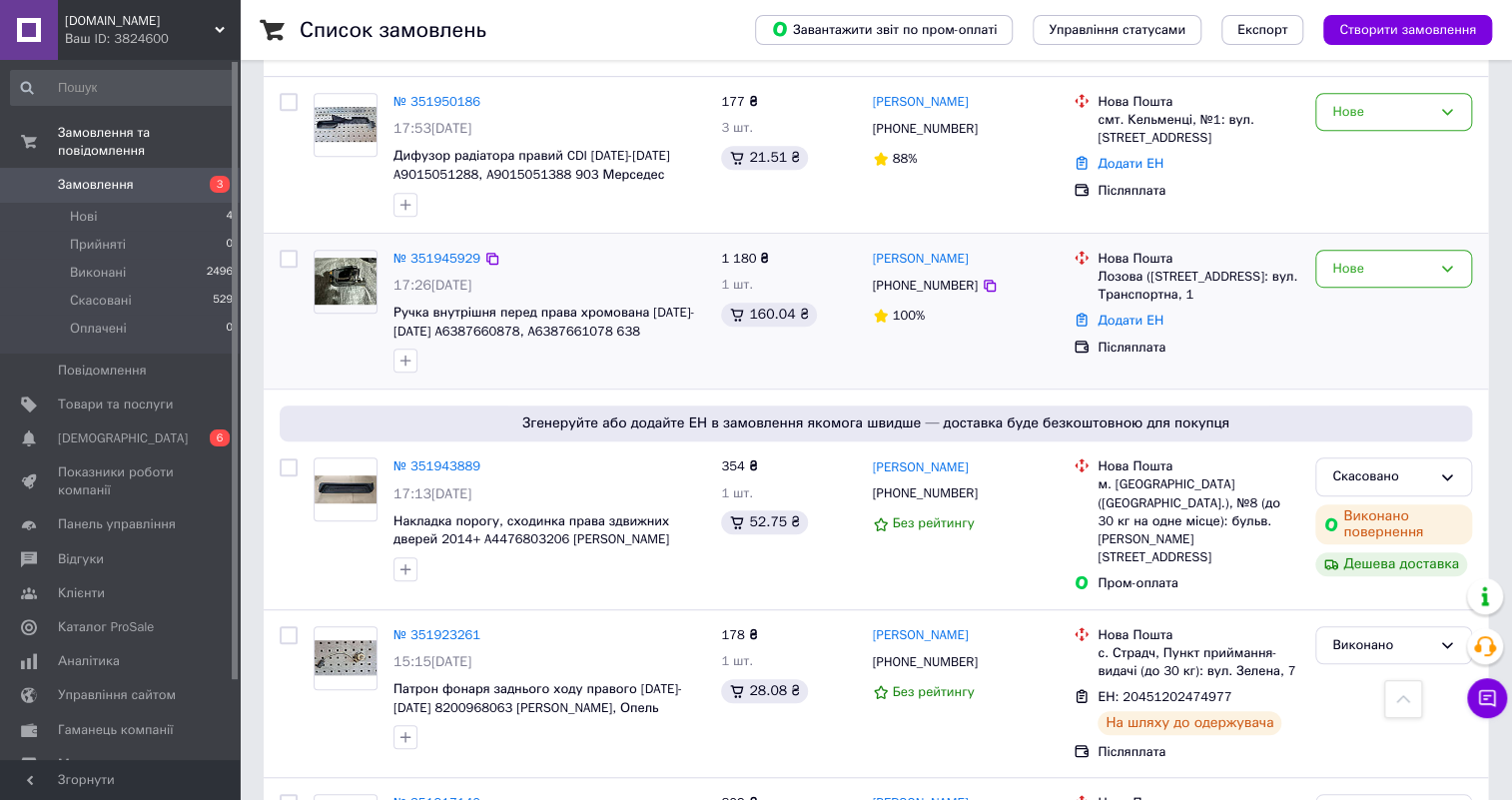 scroll, scrollTop: 544, scrollLeft: 0, axis: vertical 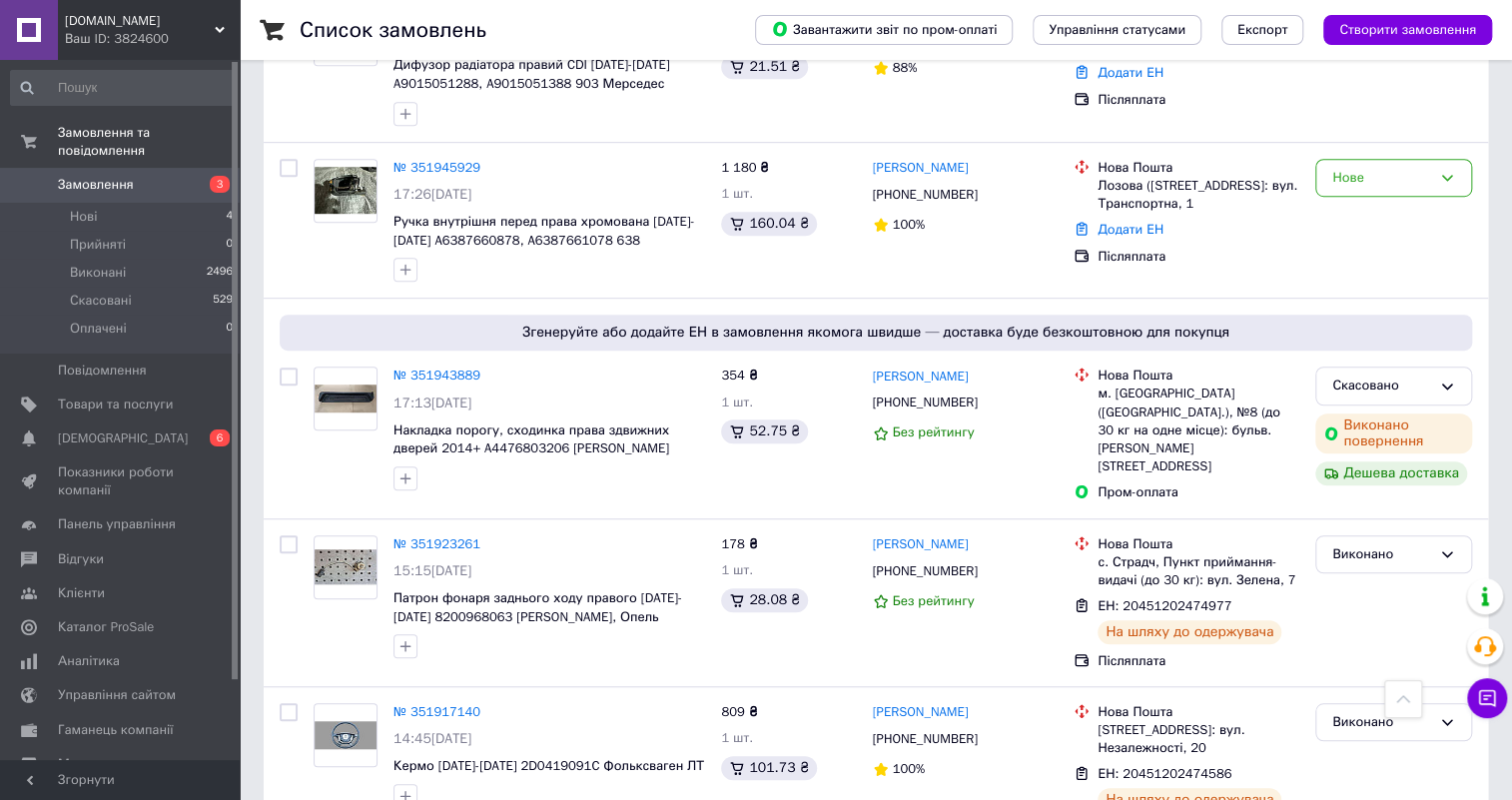 click on "Замовлення" at bounding box center [96, 185] 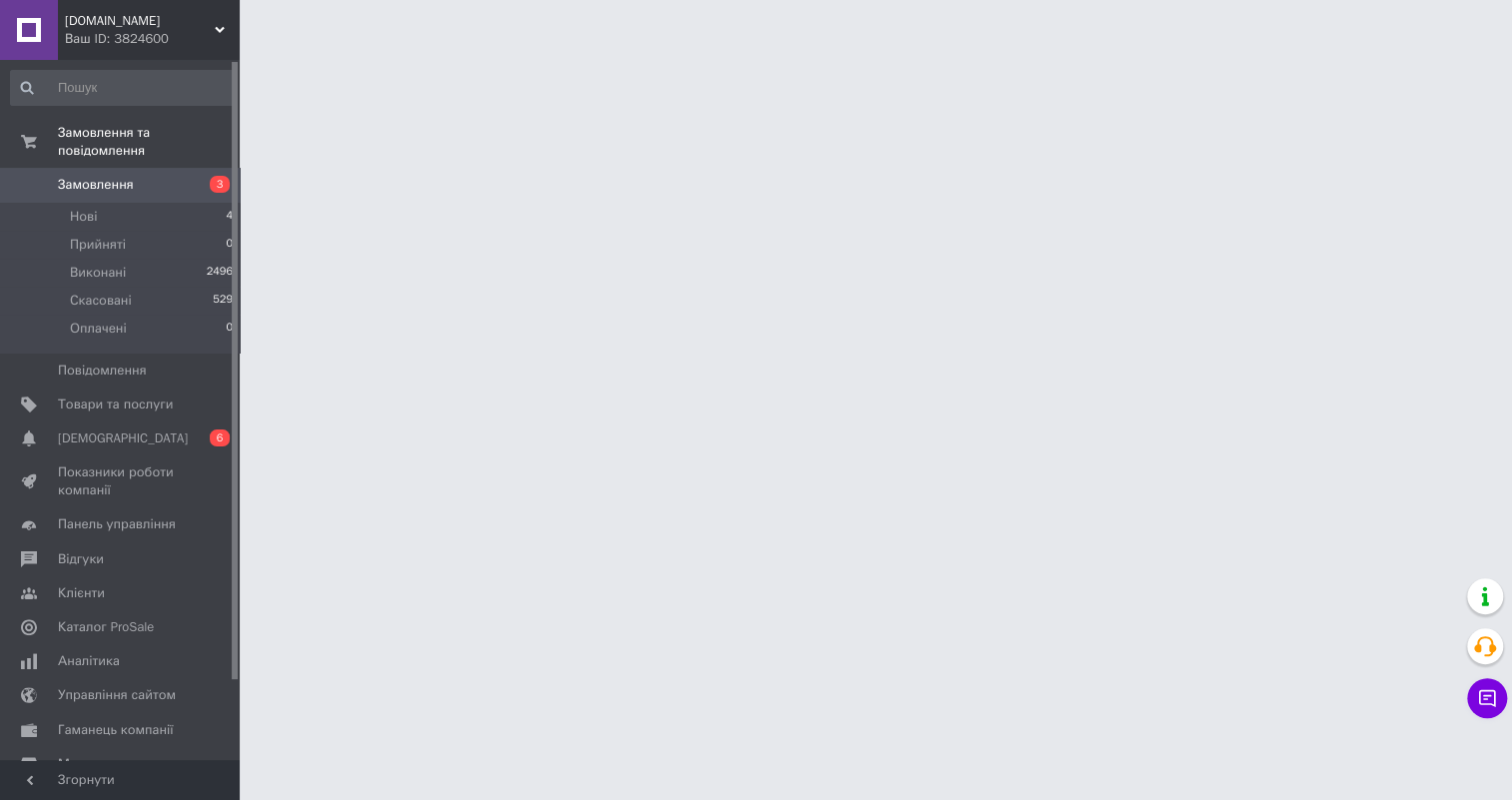 scroll, scrollTop: 0, scrollLeft: 0, axis: both 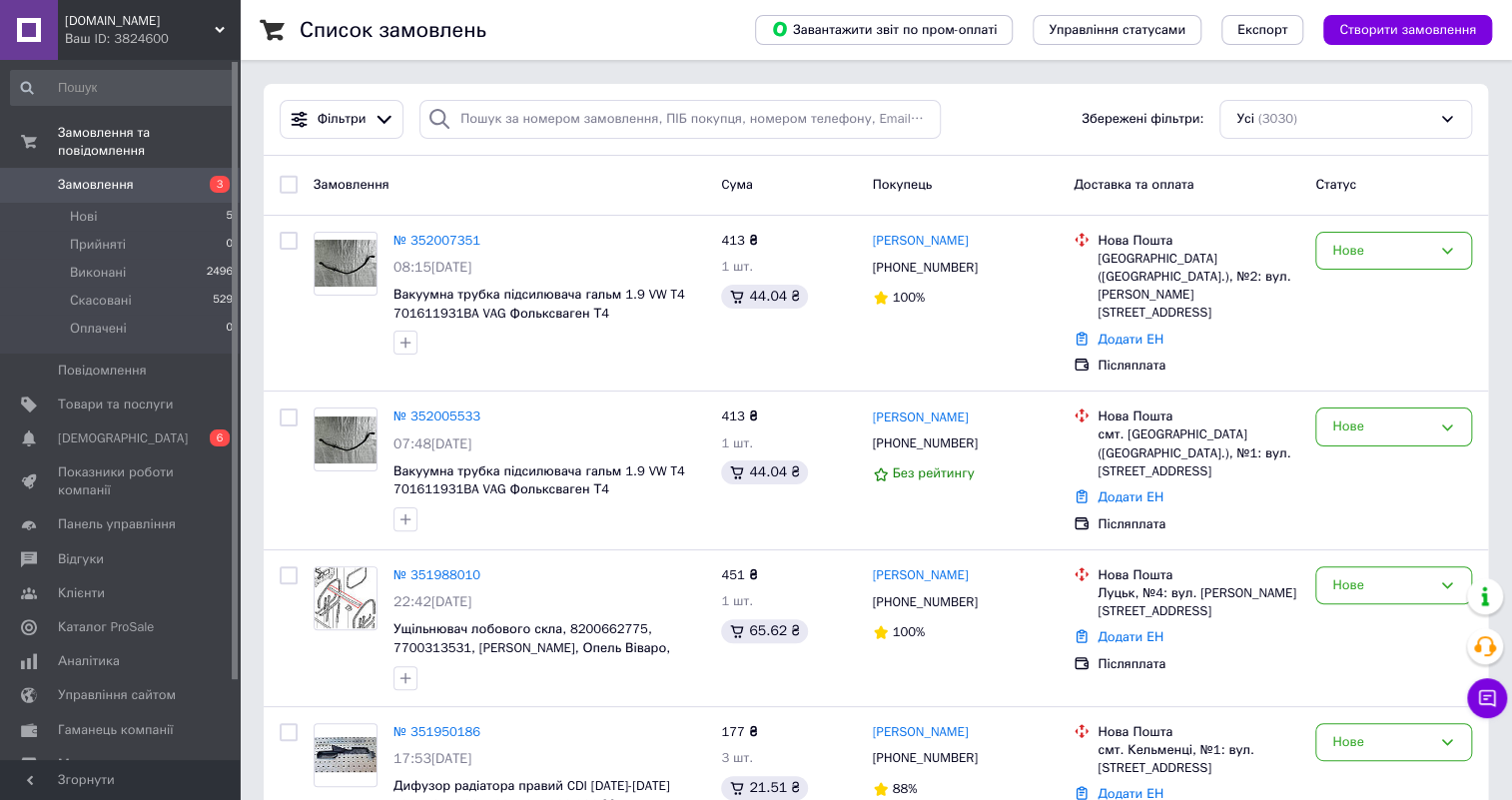 click on "Замовлення" at bounding box center [509, 185] 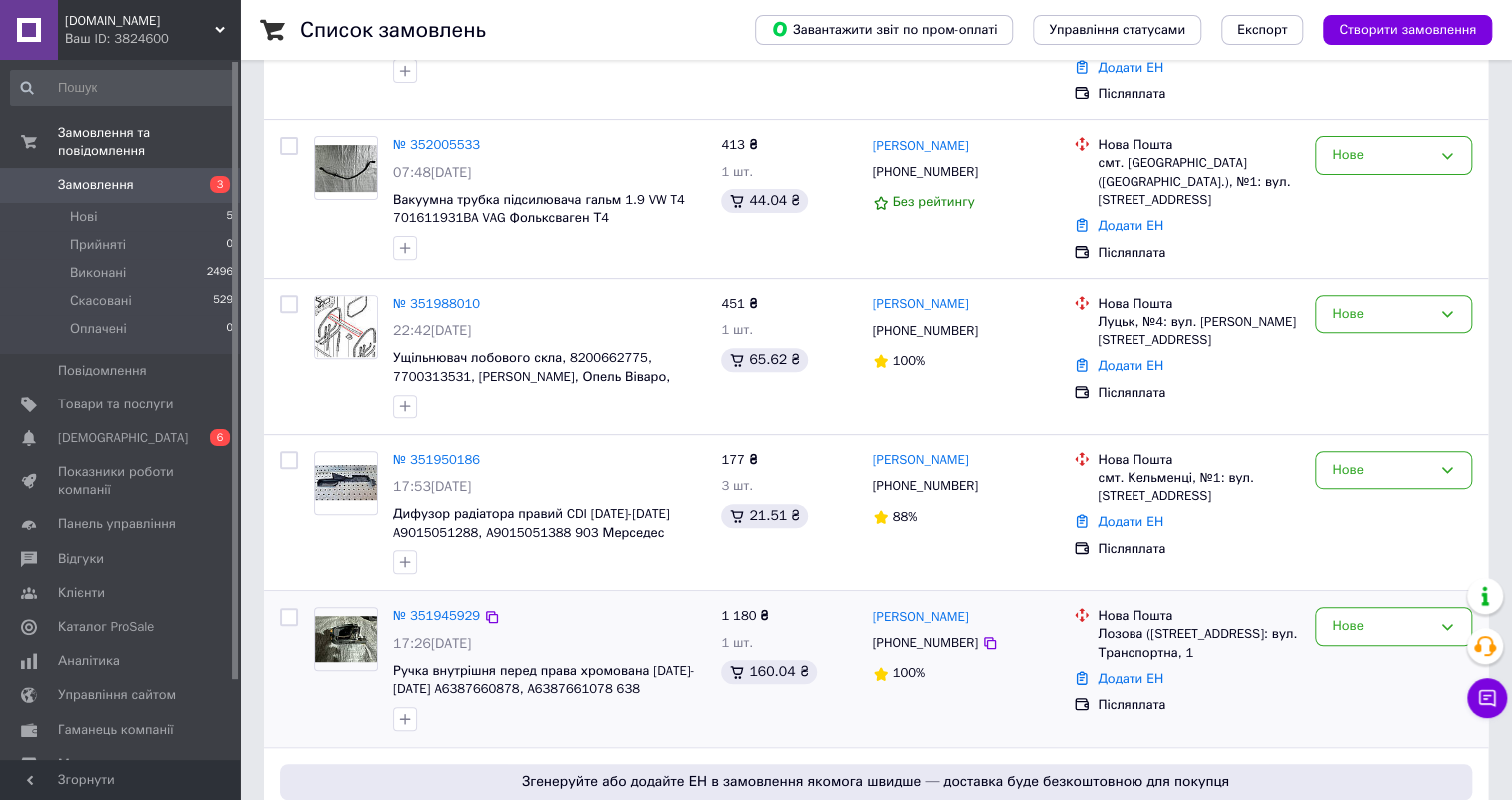 scroll, scrollTop: 635, scrollLeft: 0, axis: vertical 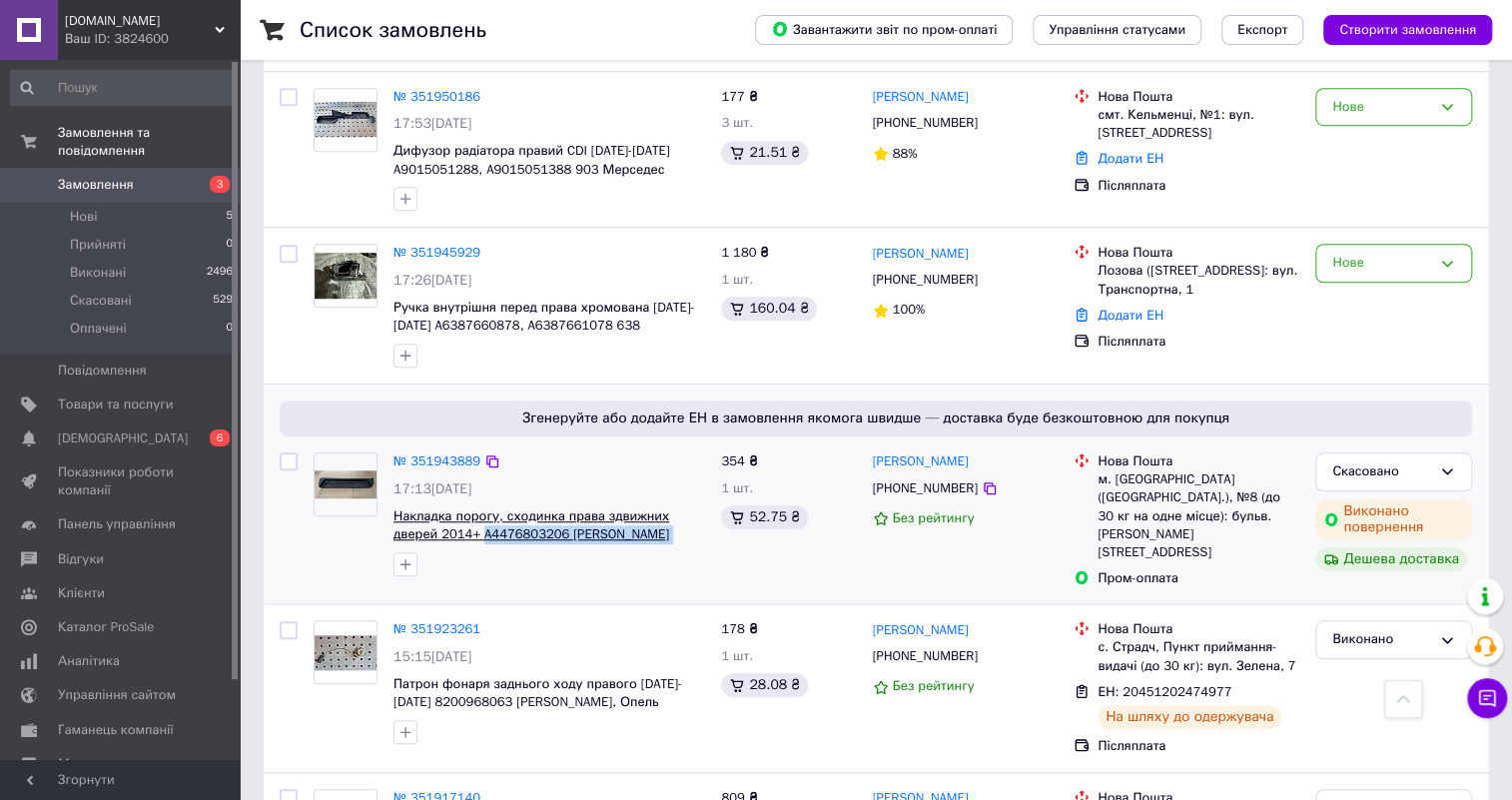 drag, startPoint x: 509, startPoint y: 525, endPoint x: 433, endPoint y: 517, distance: 76.41989 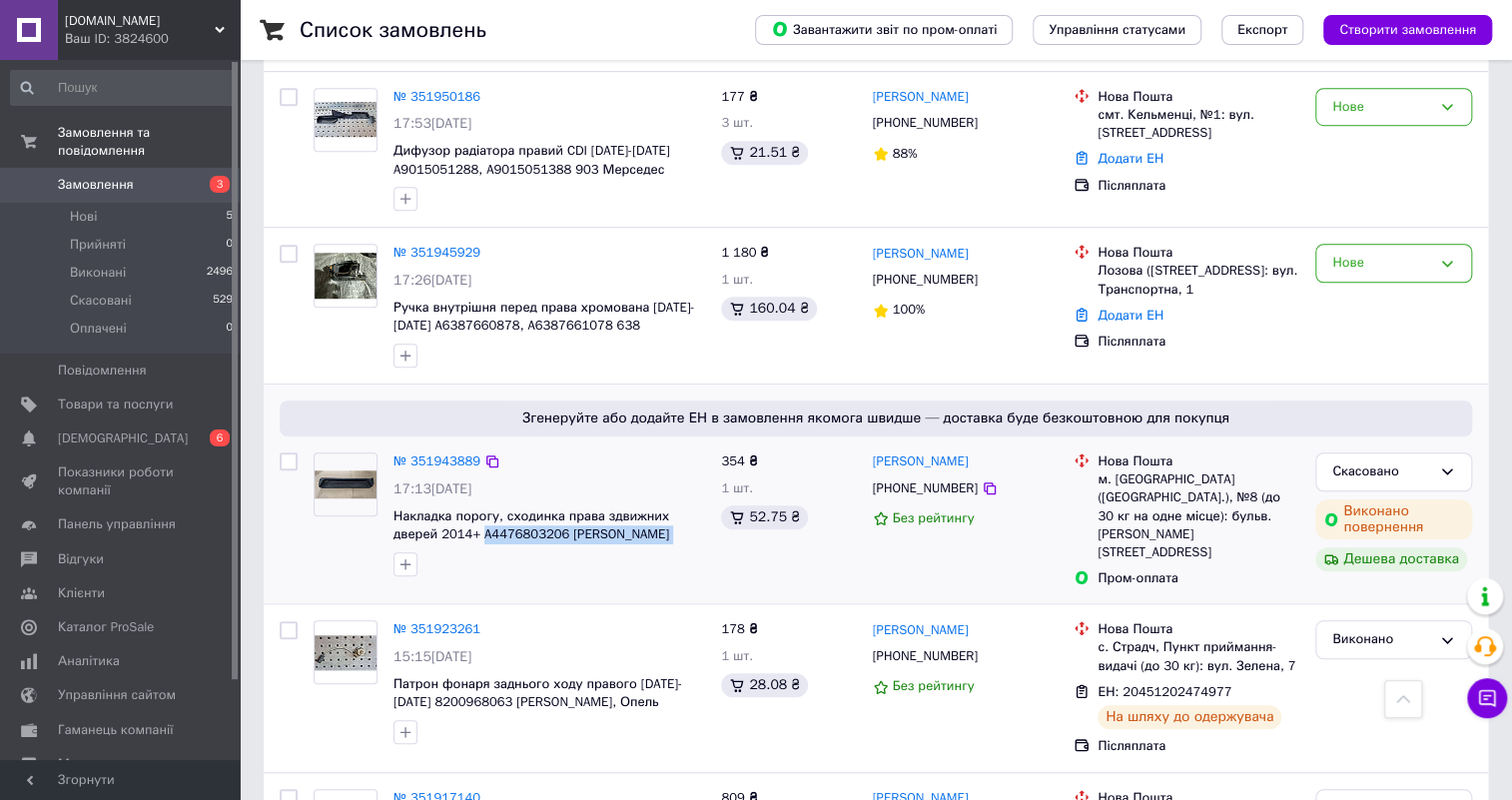 copy on "A4476803206 [PERSON_NAME] W447" 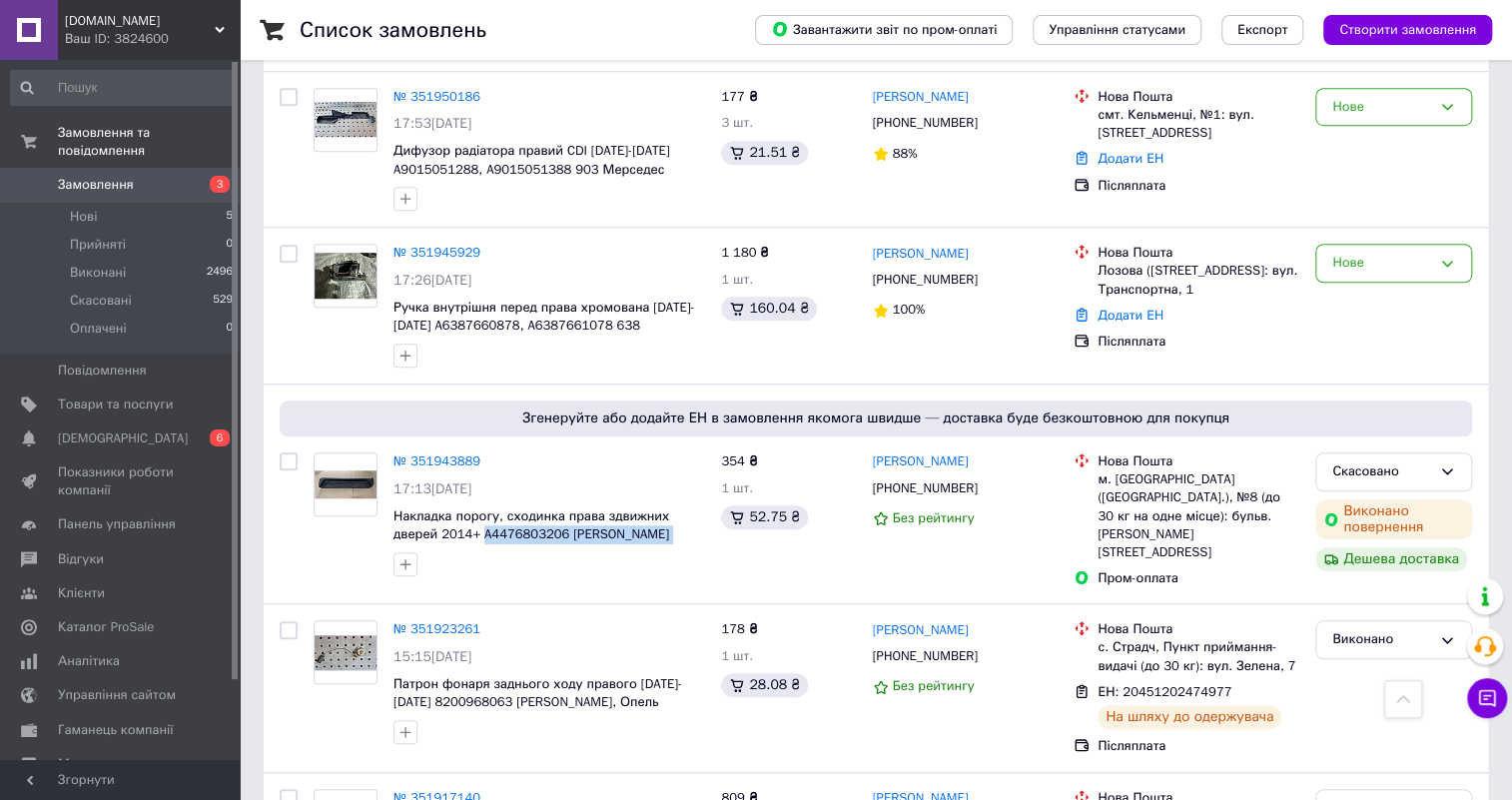 click on "Замовлення" at bounding box center [96, 185] 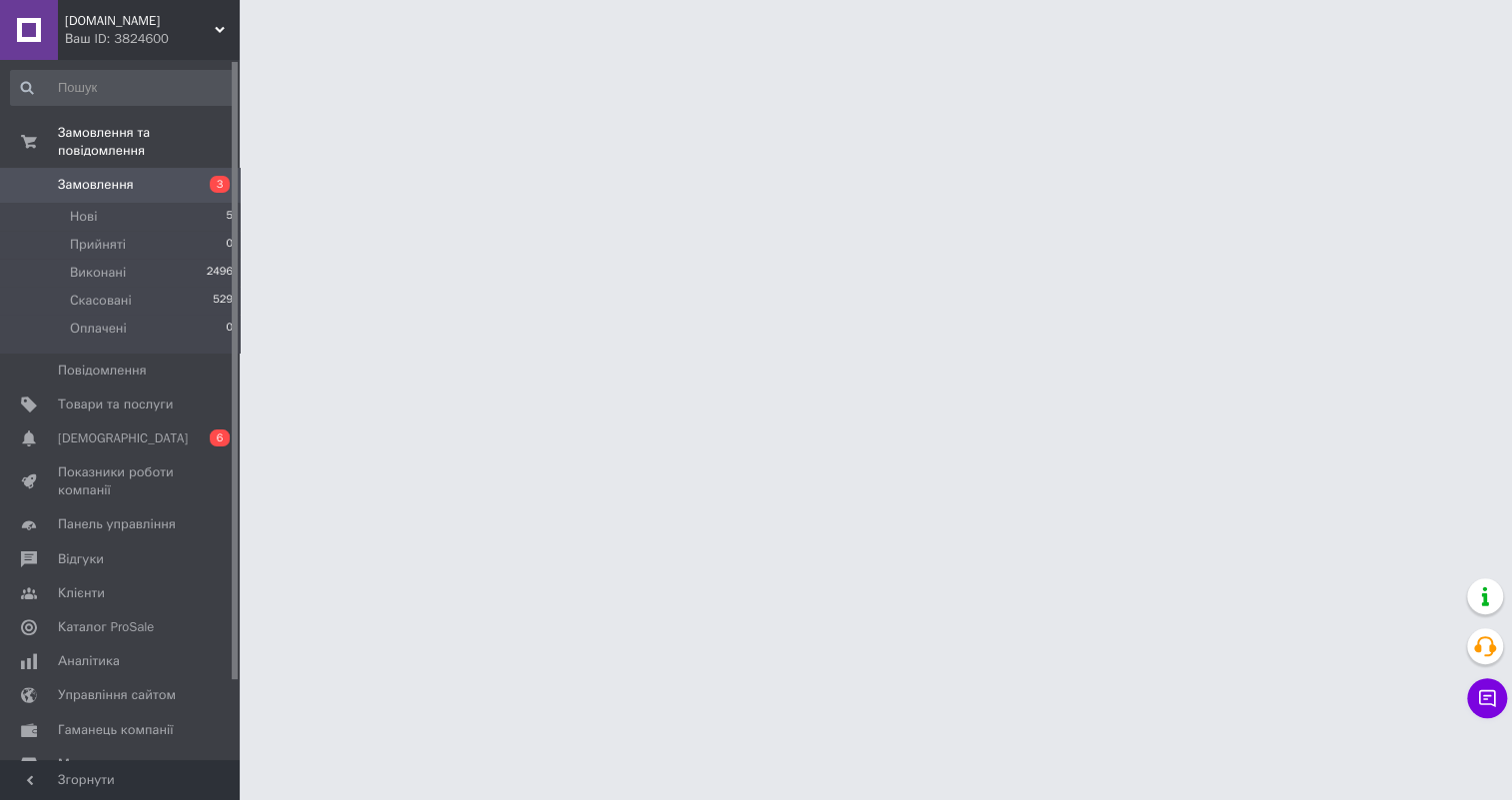 scroll, scrollTop: 0, scrollLeft: 0, axis: both 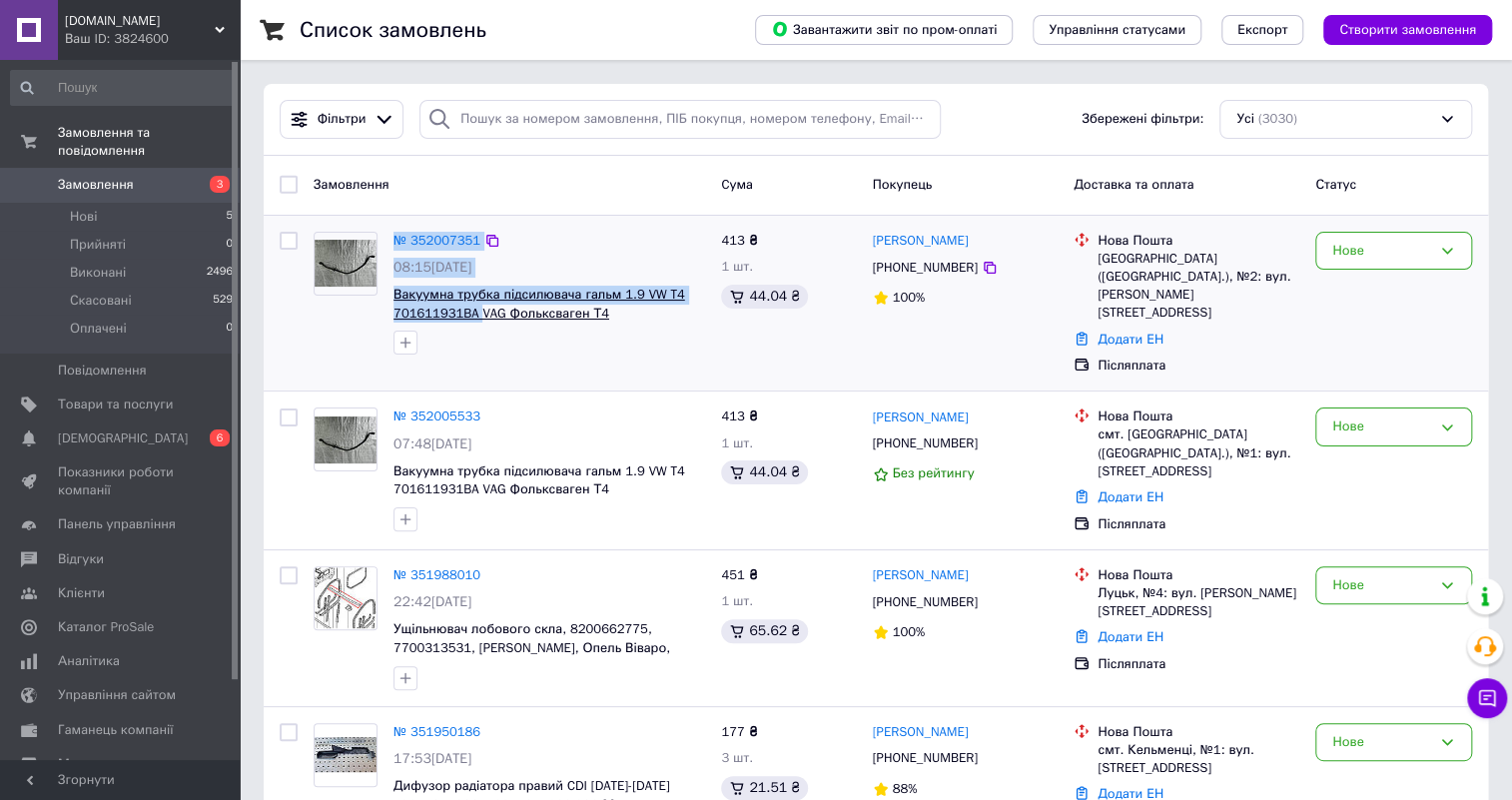 drag, startPoint x: 384, startPoint y: 314, endPoint x: 474, endPoint y: 313, distance: 90.005555 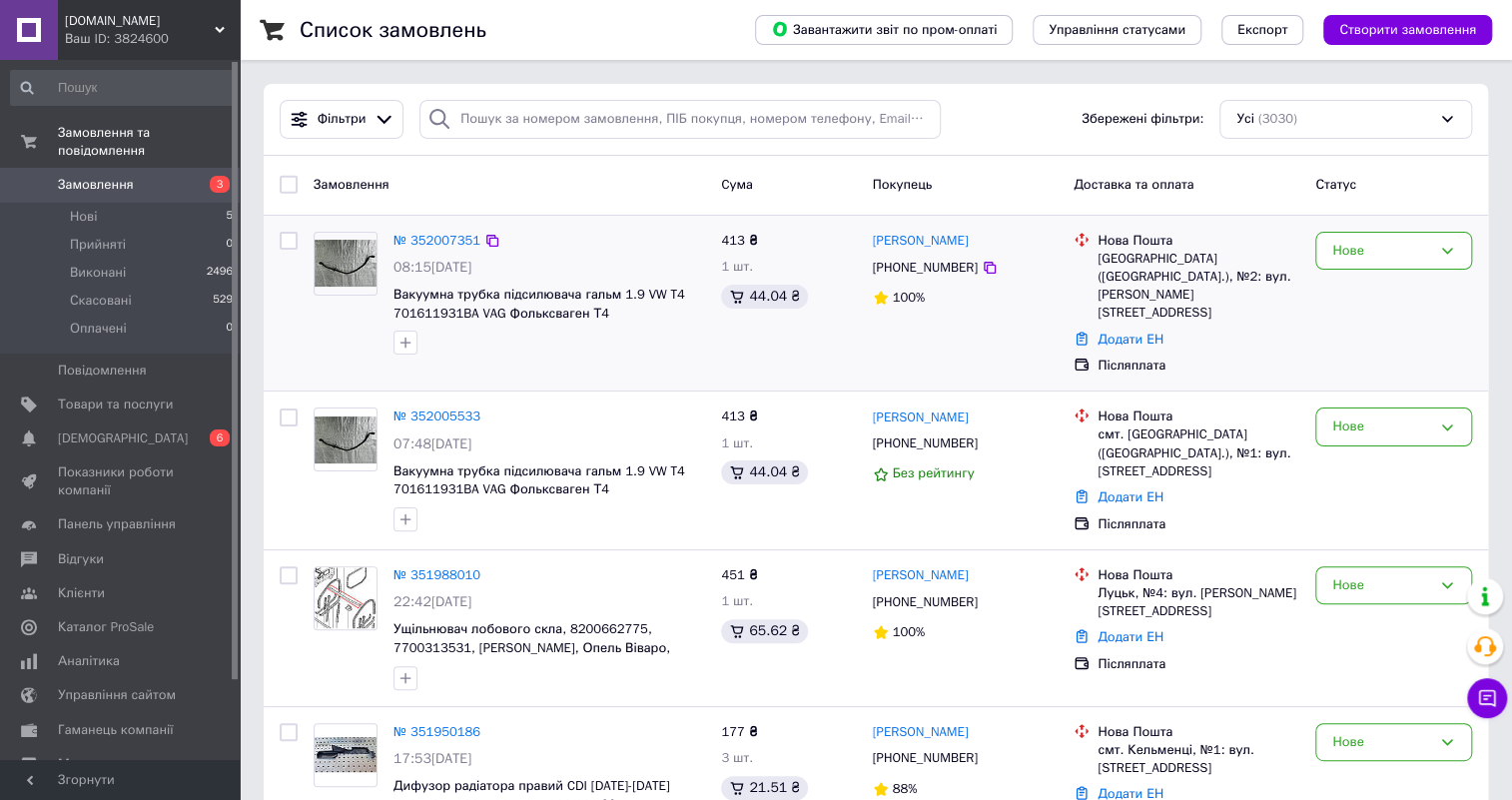 click at bounding box center [549, 343] 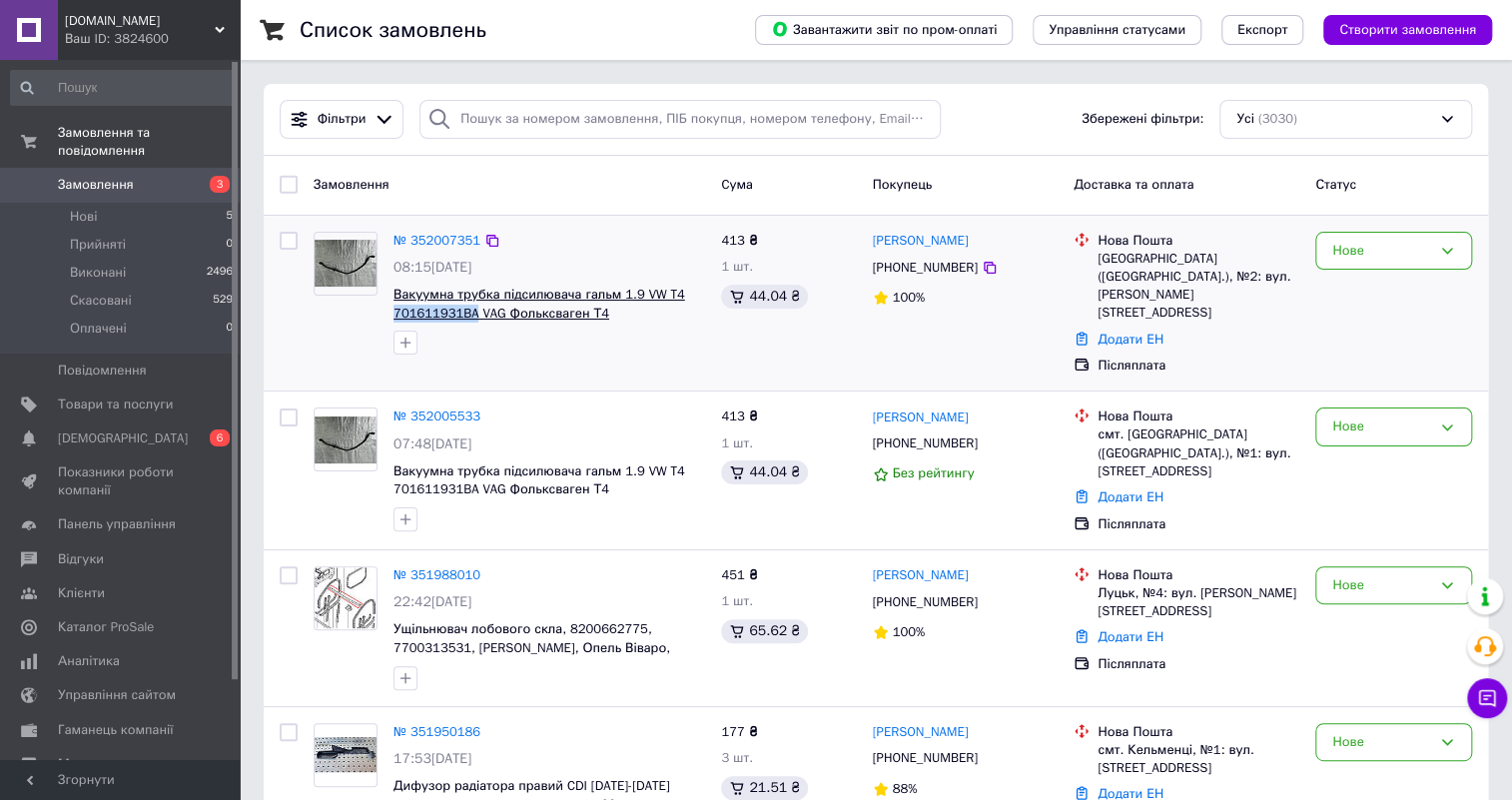 drag, startPoint x: 390, startPoint y: 316, endPoint x: 471, endPoint y: 318, distance: 81.02469 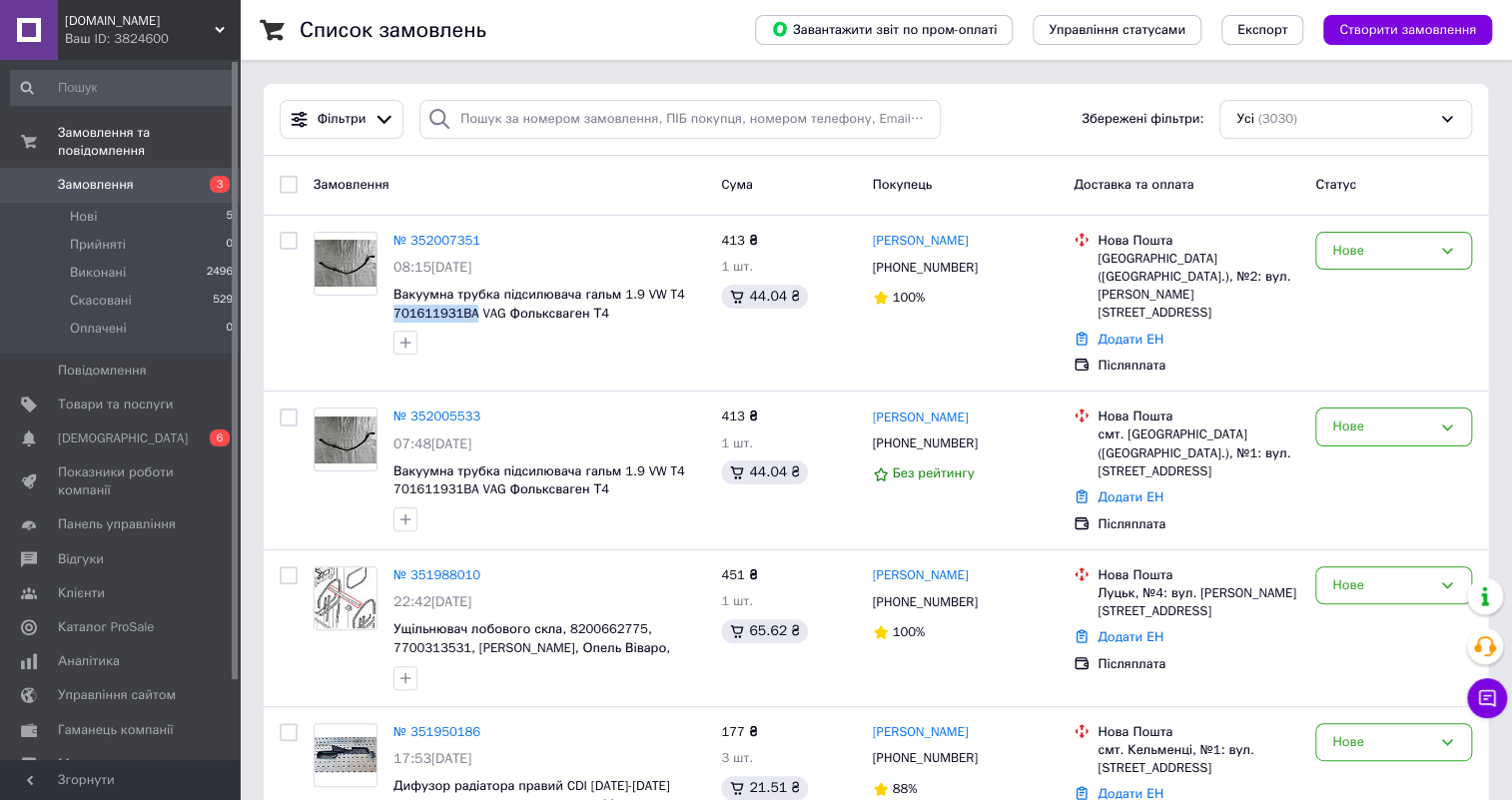 copy on "701611931BA" 